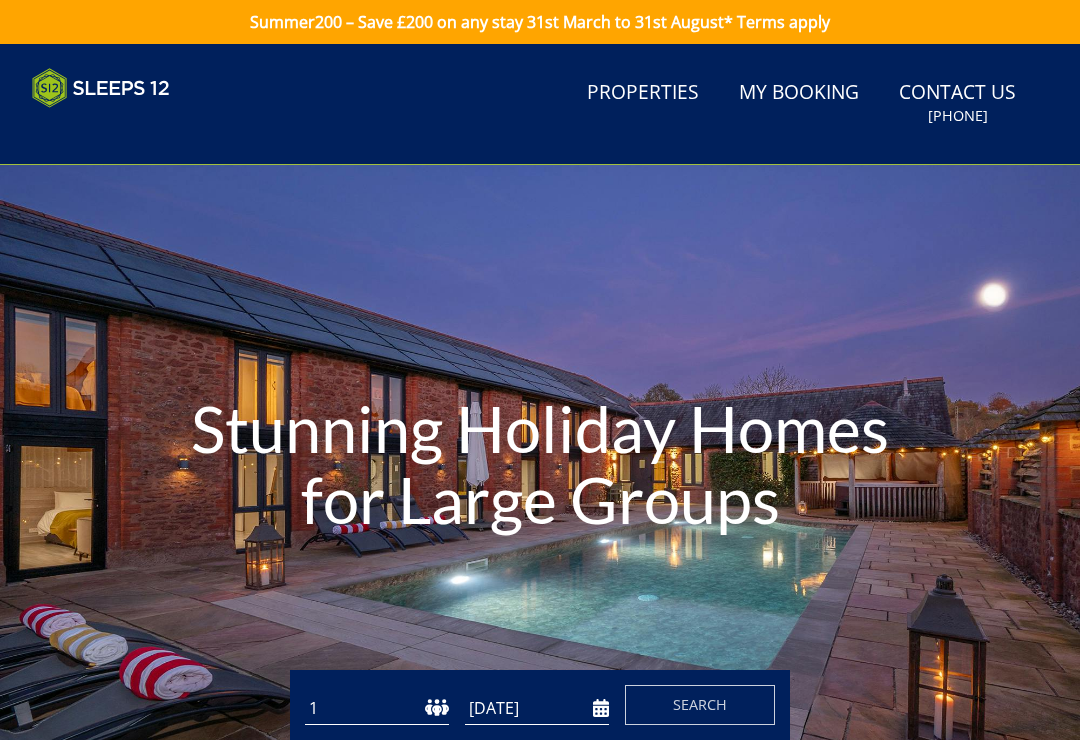 scroll, scrollTop: 0, scrollLeft: 0, axis: both 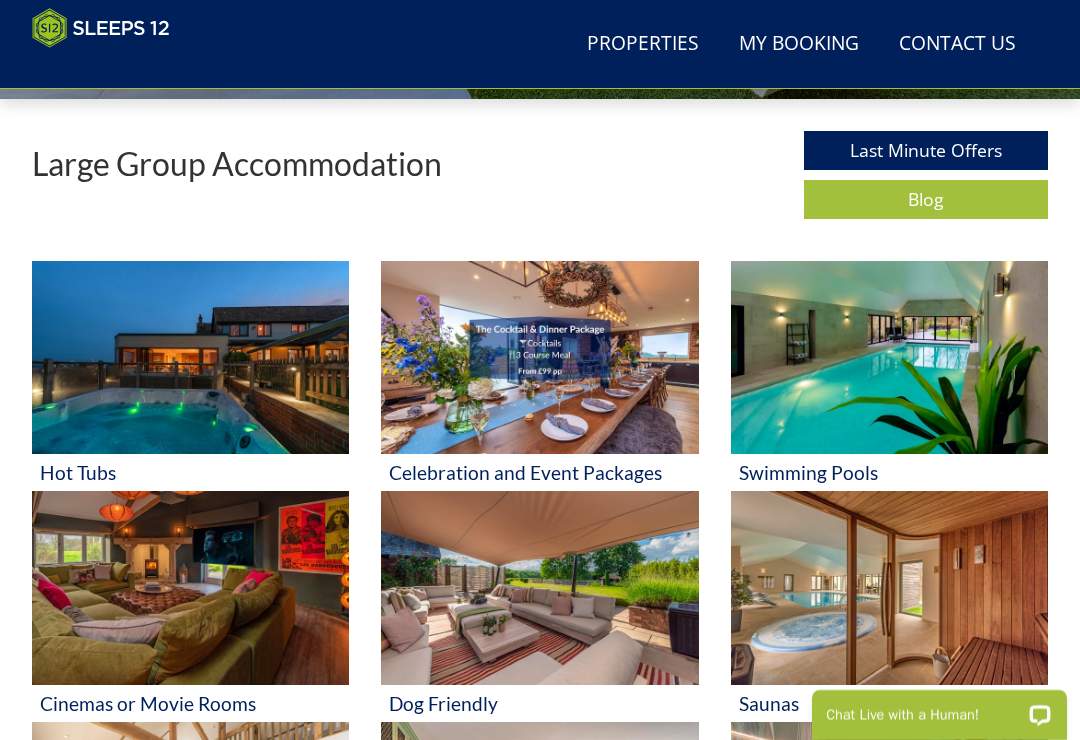 click at bounding box center [539, 357] 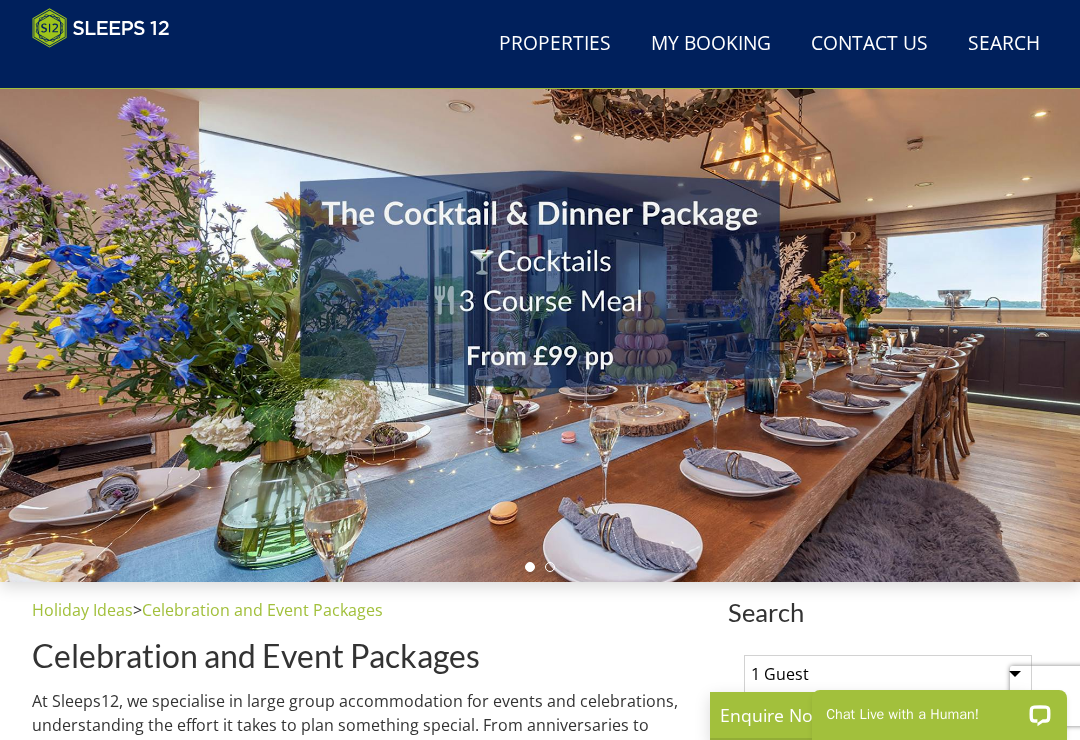 scroll, scrollTop: 0, scrollLeft: 0, axis: both 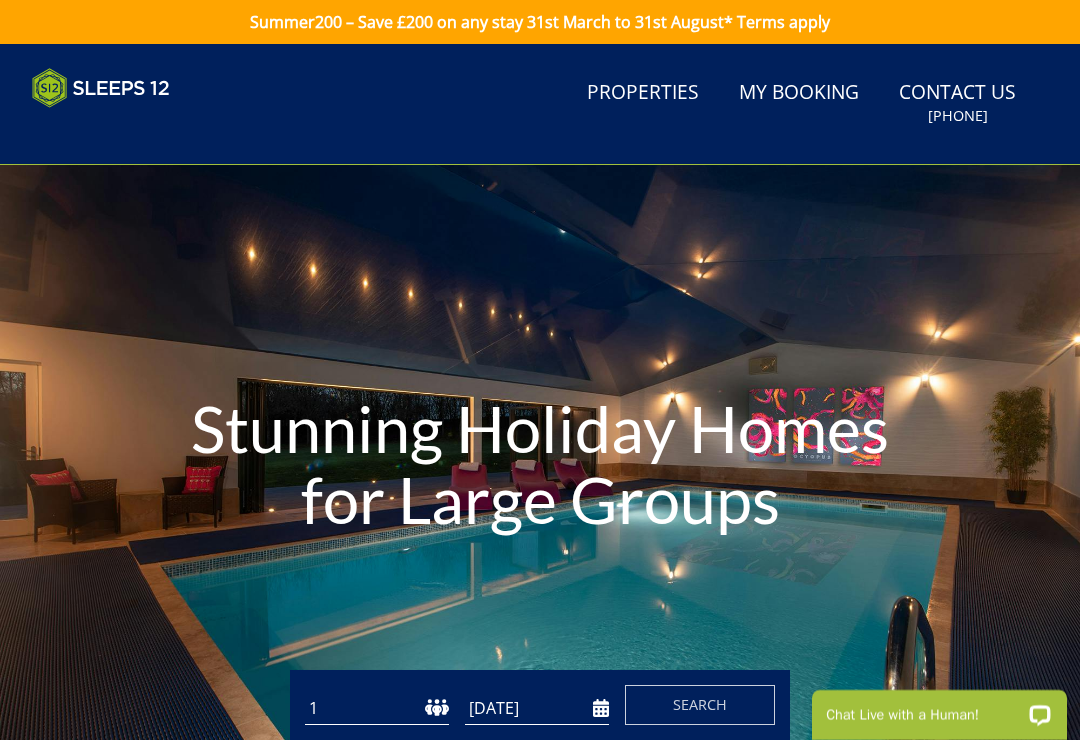 click on "Stunning Holiday Homes for Large Groups" at bounding box center (540, 468) 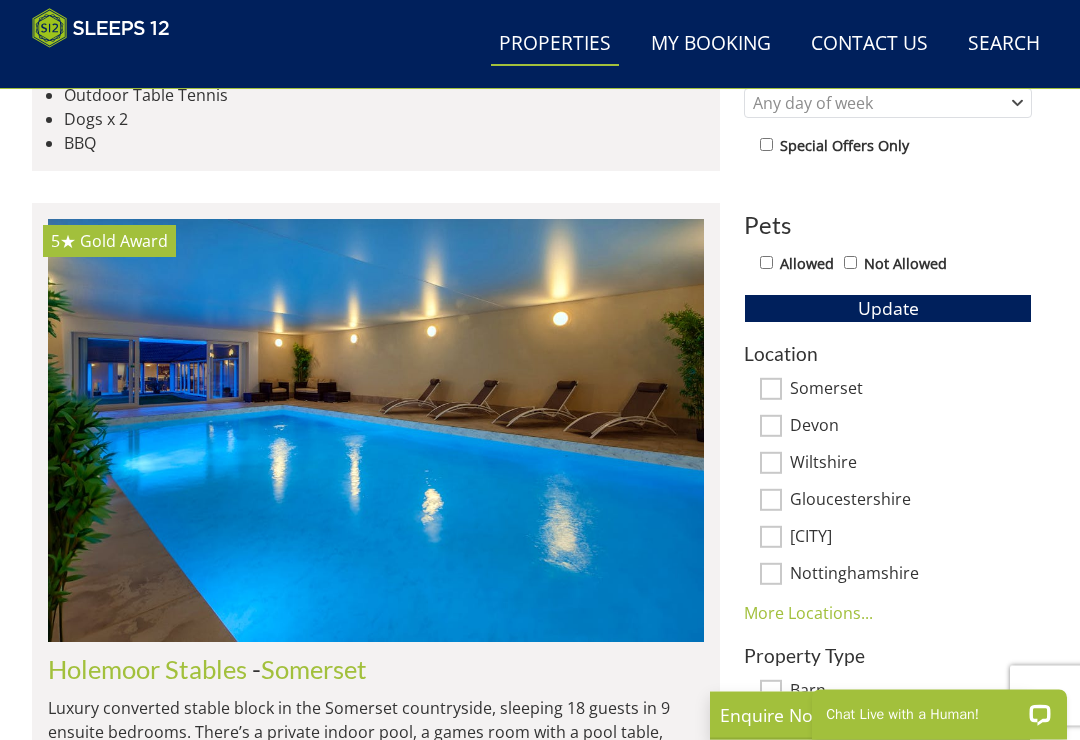 scroll, scrollTop: 964, scrollLeft: 0, axis: vertical 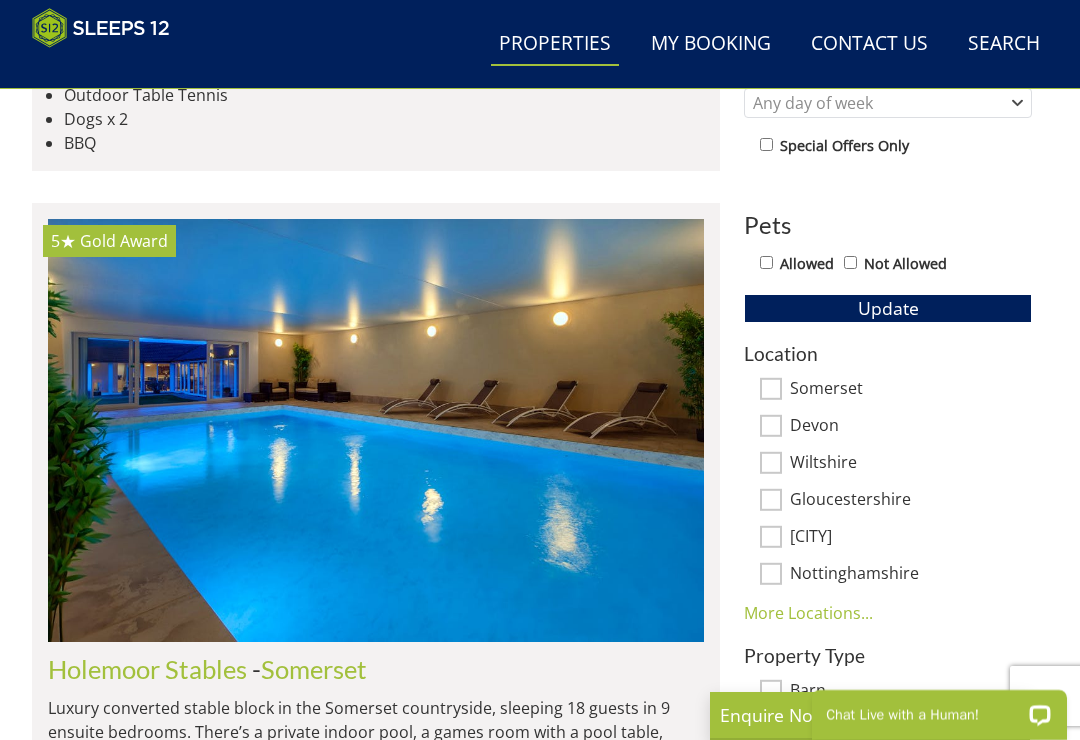 click on "More Locations..." at bounding box center (808, 613) 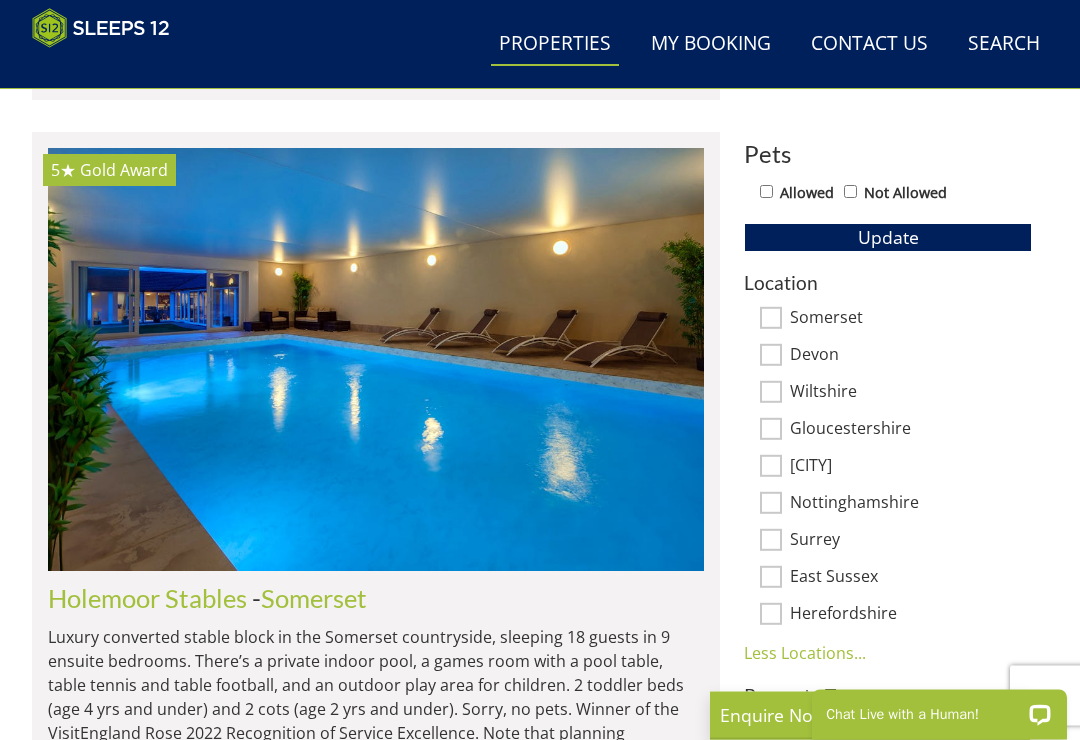 scroll, scrollTop: 1034, scrollLeft: 0, axis: vertical 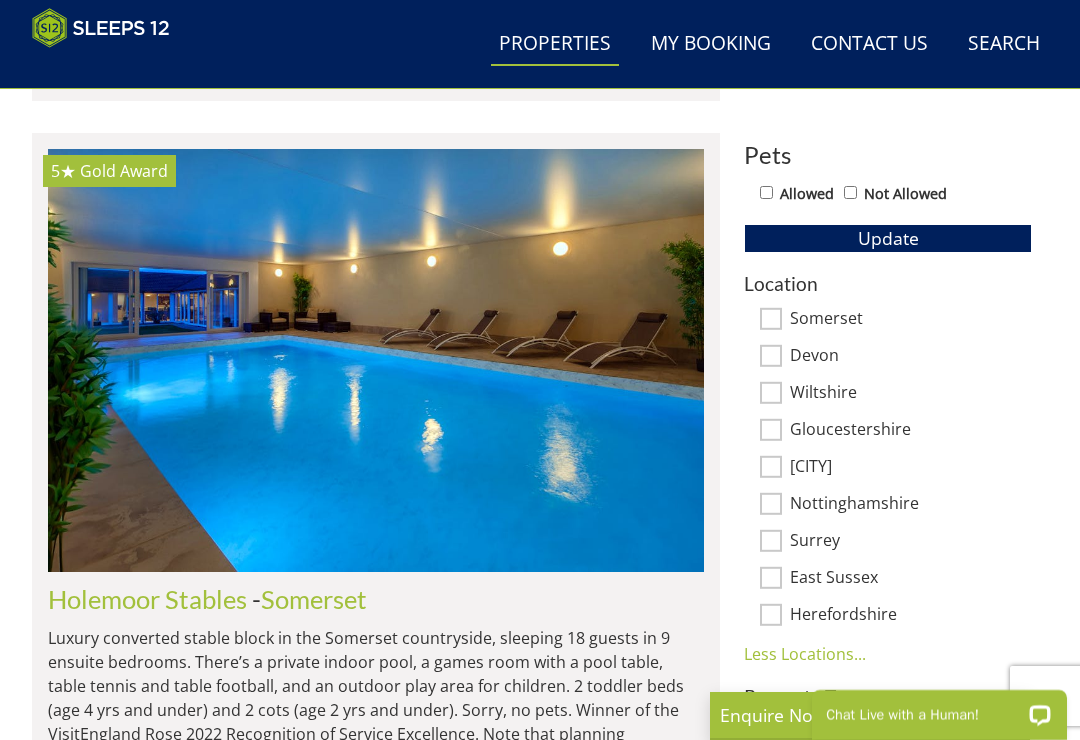 click on "Devon" at bounding box center (771, 356) 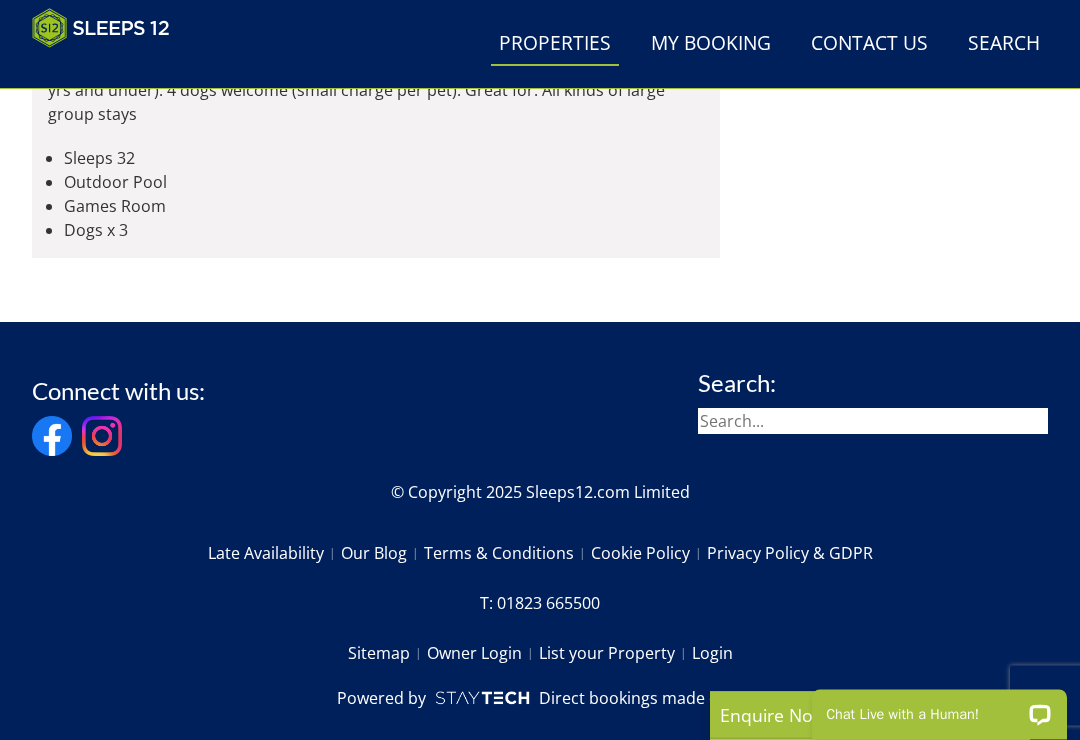 scroll, scrollTop: 8488, scrollLeft: 0, axis: vertical 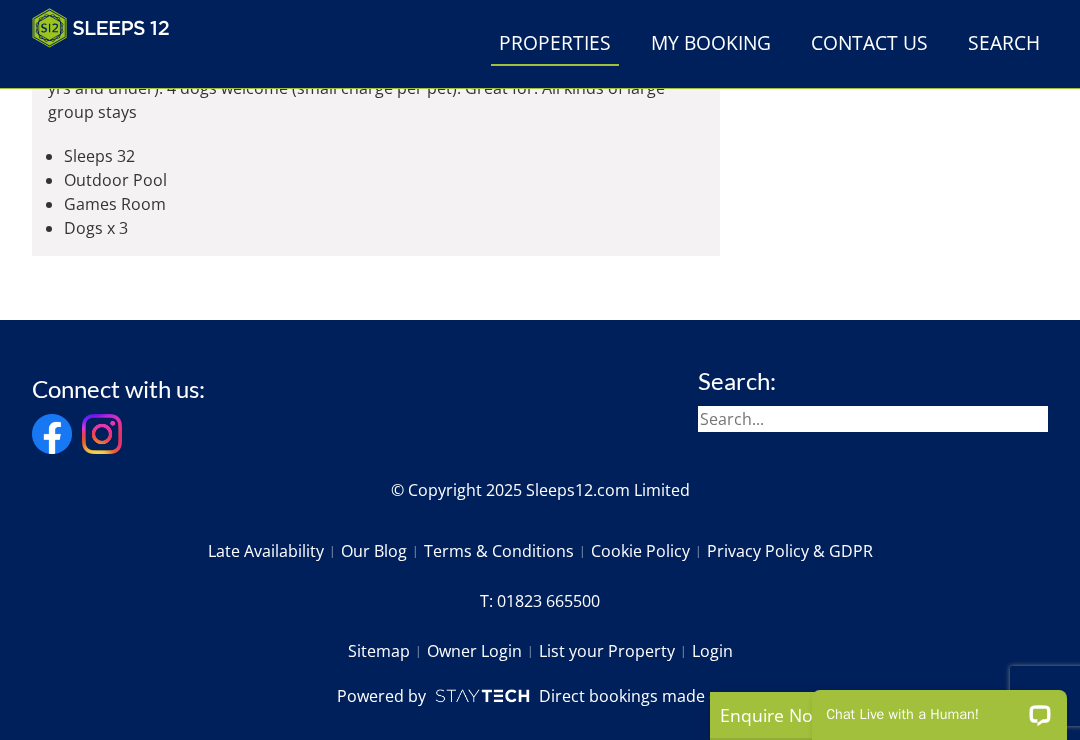 click at bounding box center [376, -3827] 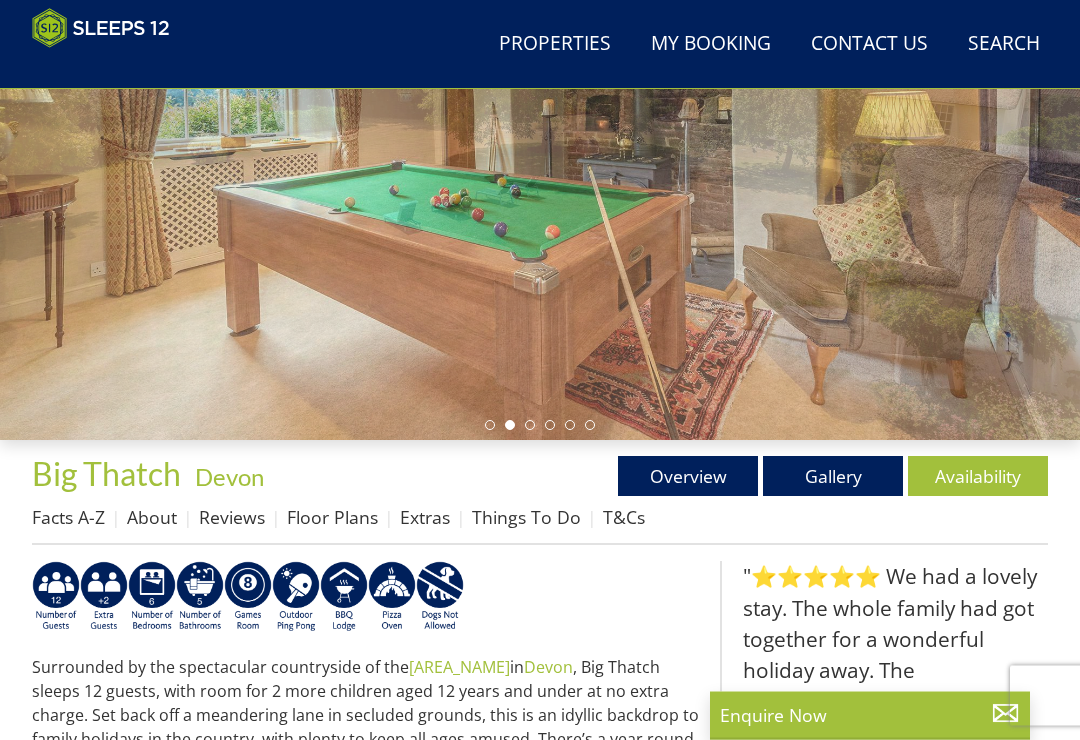 scroll, scrollTop: 298, scrollLeft: 0, axis: vertical 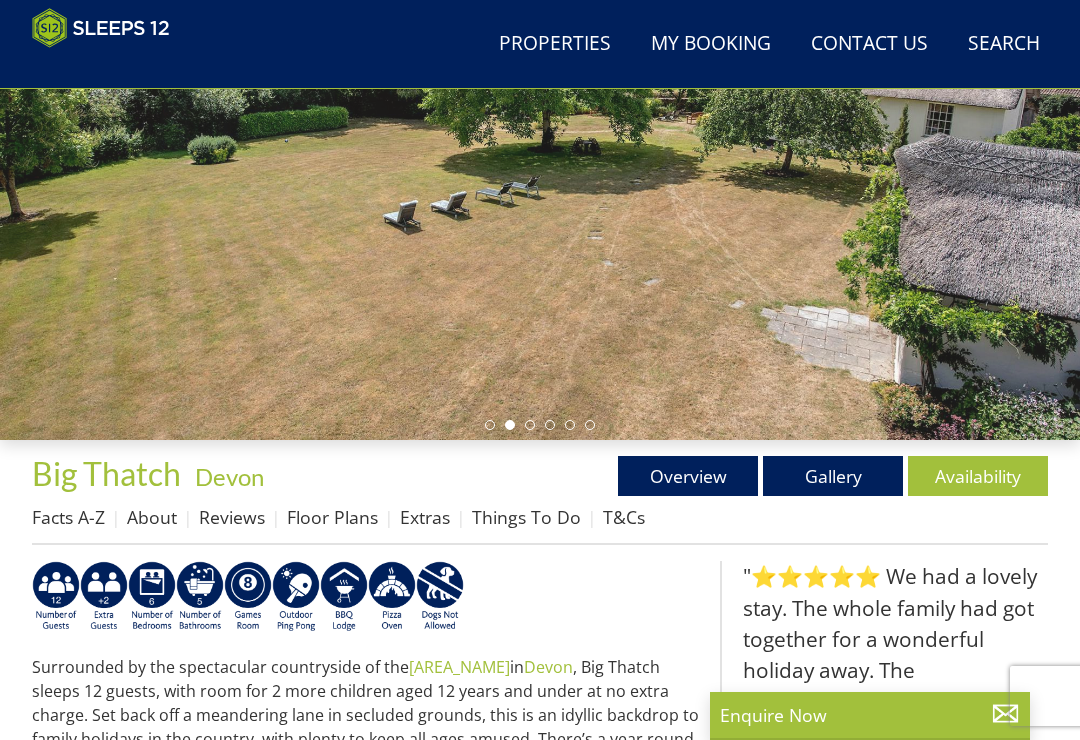 click on "Availability" at bounding box center [978, 476] 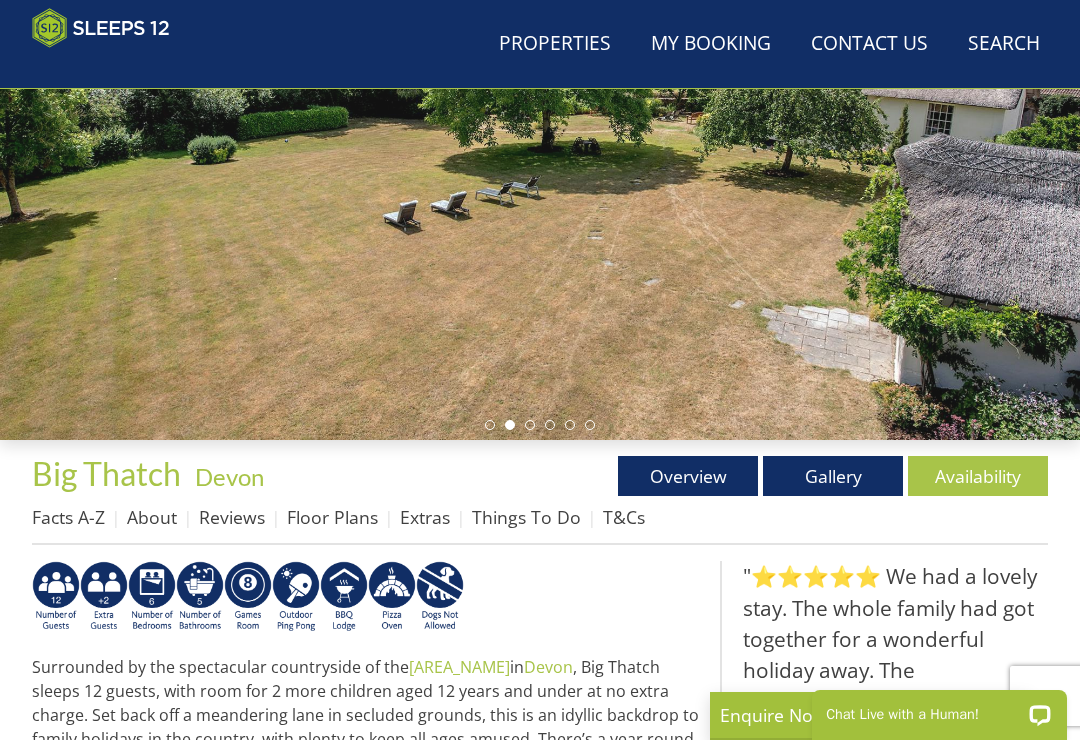scroll, scrollTop: 0, scrollLeft: 0, axis: both 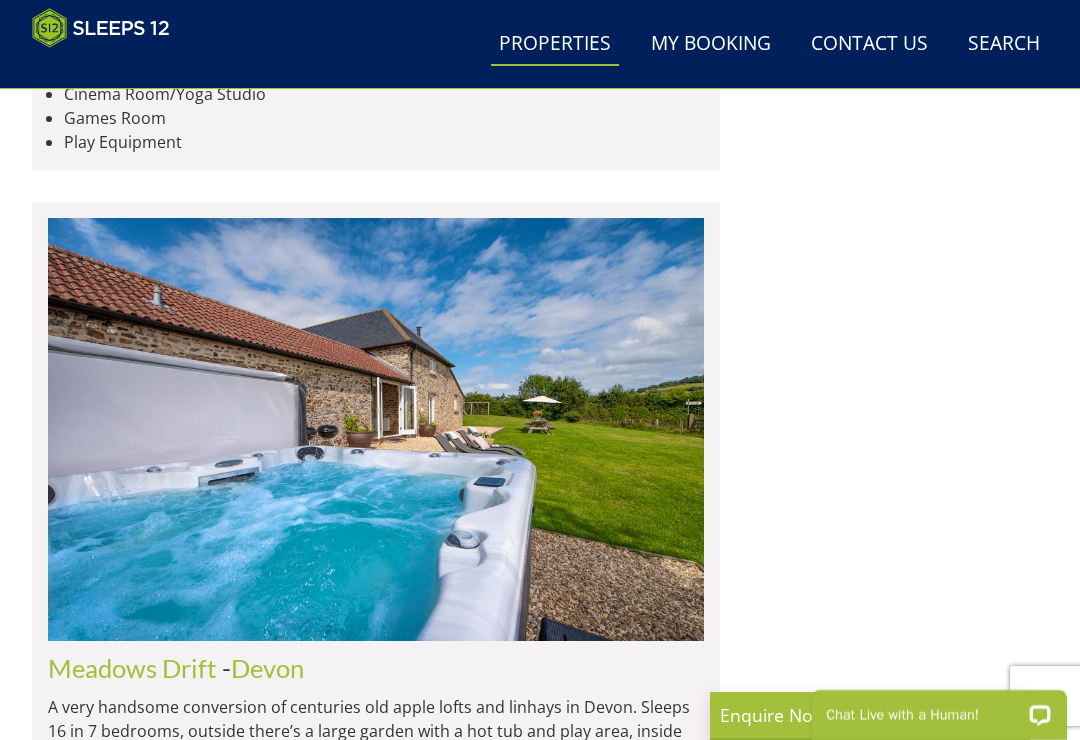 click at bounding box center (376, -1926) 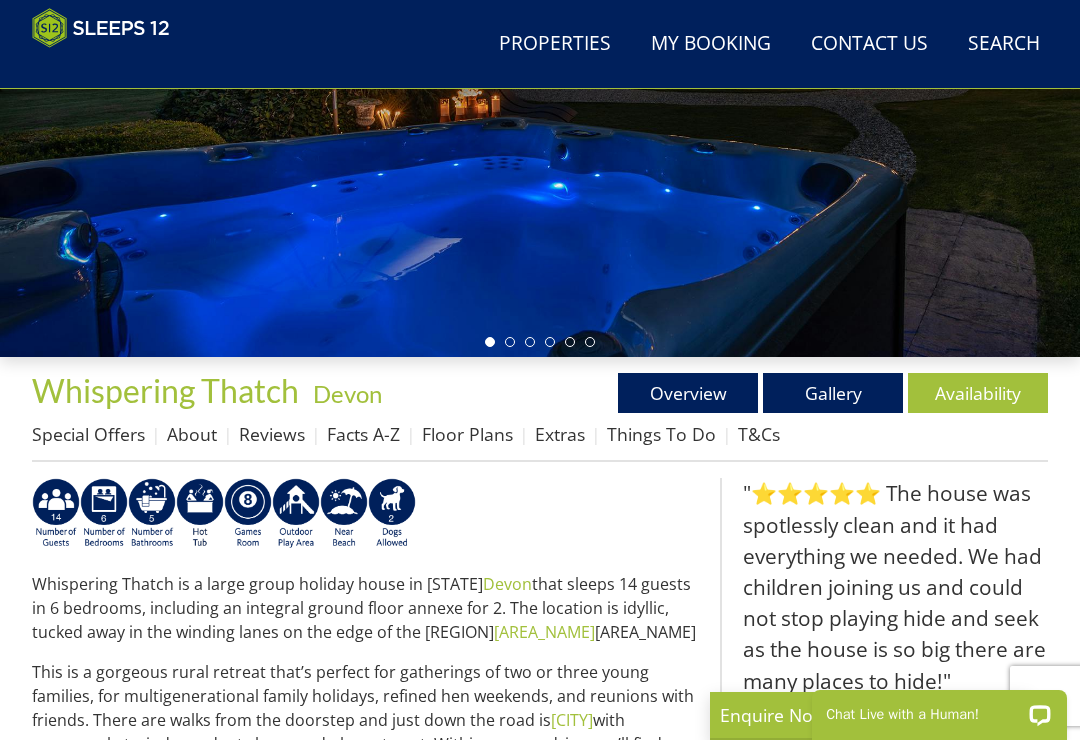 click on "Availability" at bounding box center [978, 393] 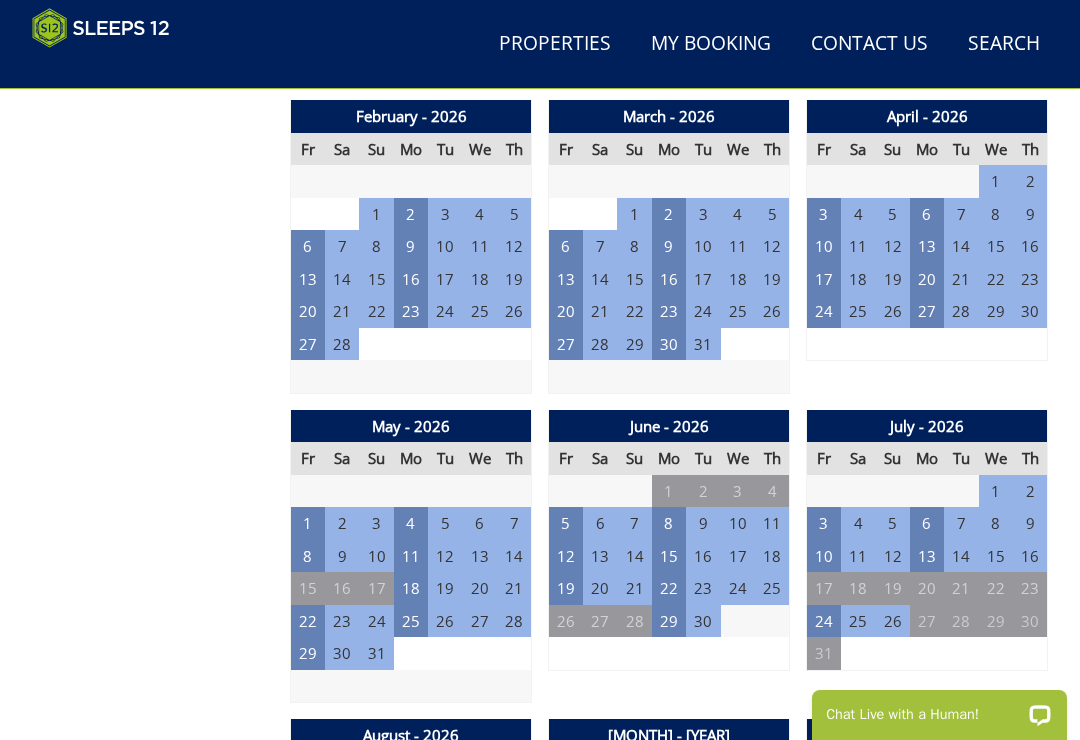 click on "1" at bounding box center (308, 523) 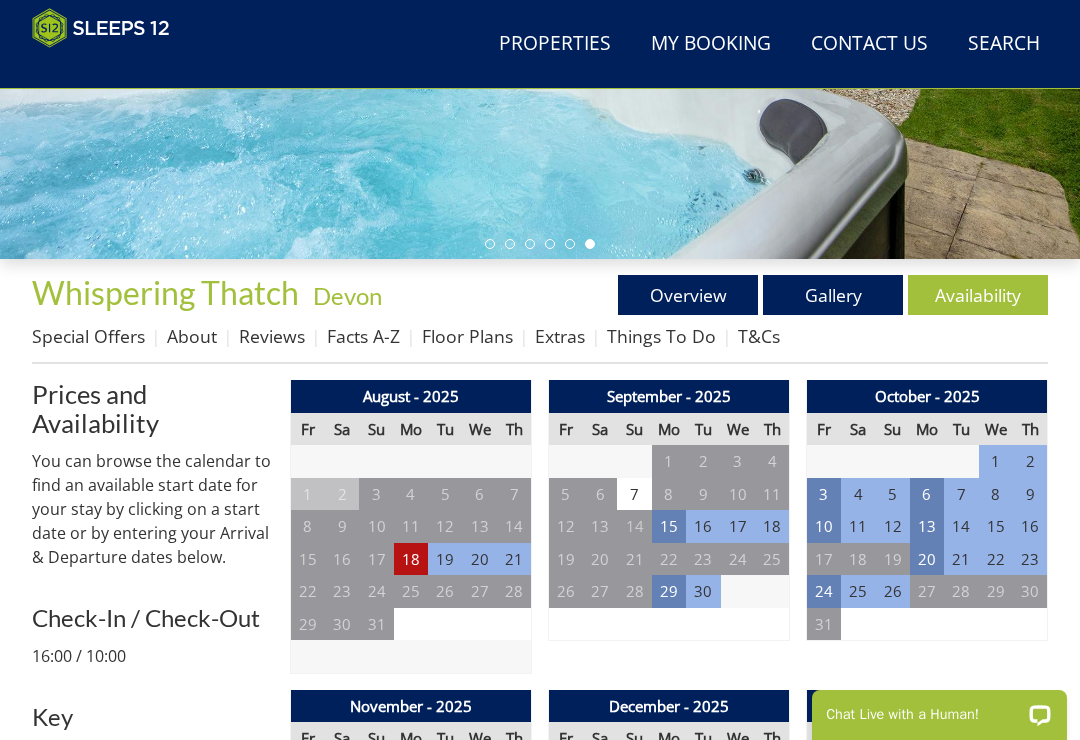 scroll, scrollTop: 480, scrollLeft: 0, axis: vertical 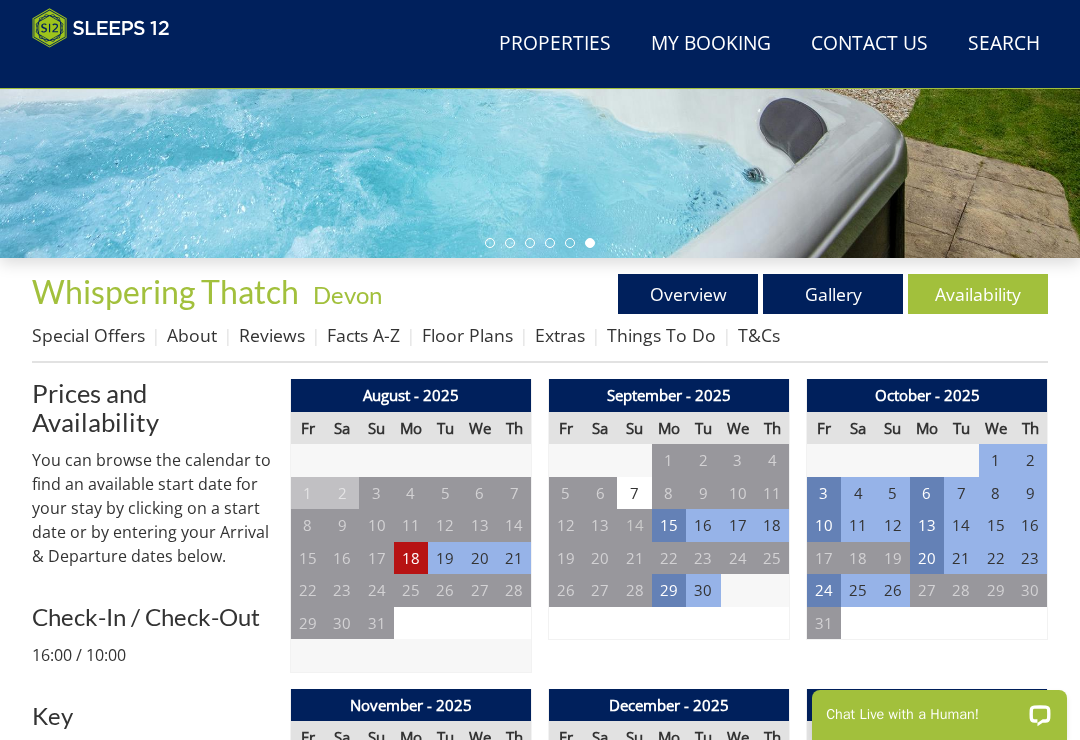 click on "Gallery" at bounding box center (833, 294) 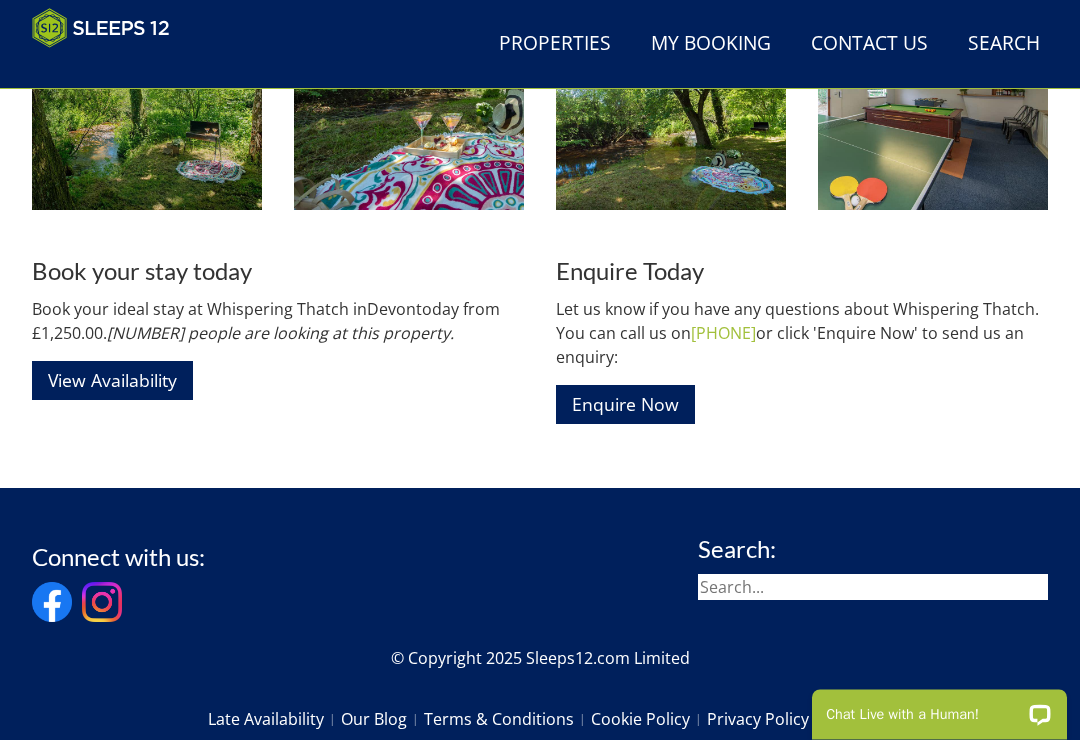 scroll, scrollTop: 2733, scrollLeft: 0, axis: vertical 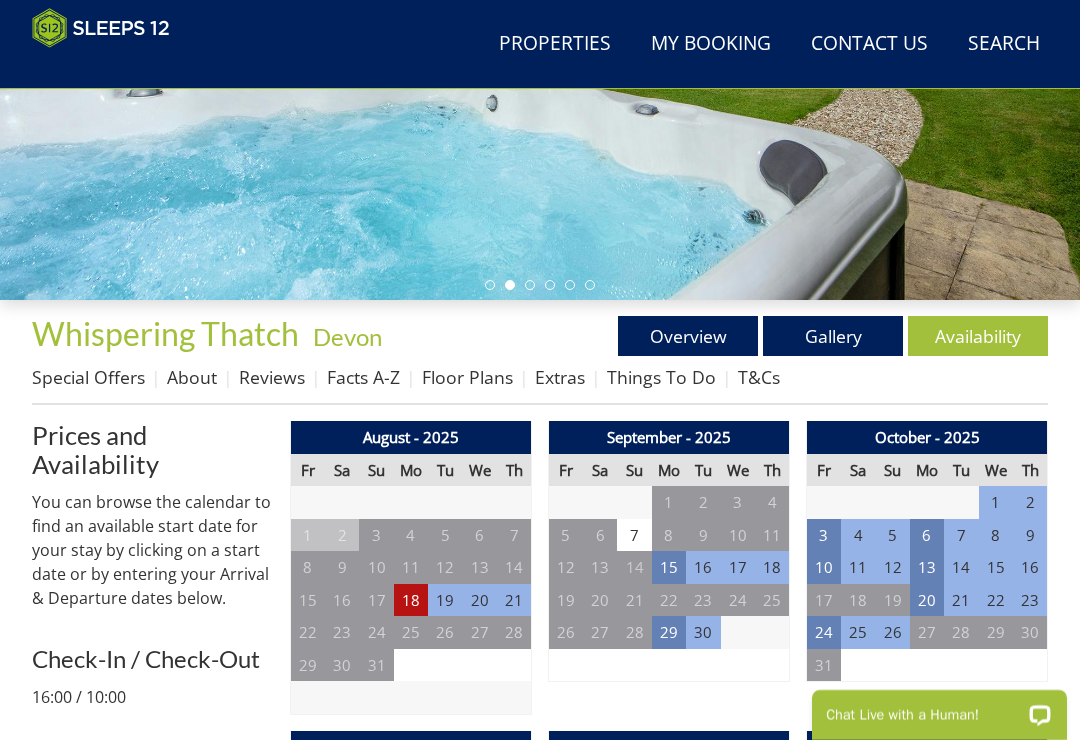 click on "About" at bounding box center (192, 377) 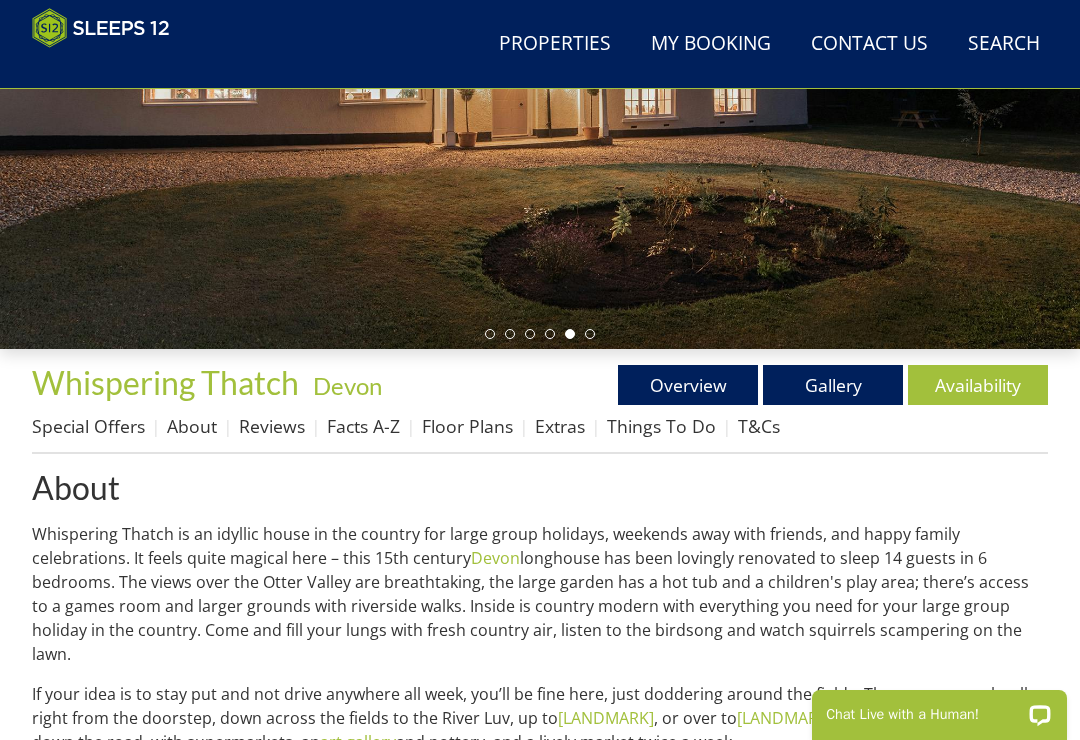 scroll, scrollTop: 331, scrollLeft: 0, axis: vertical 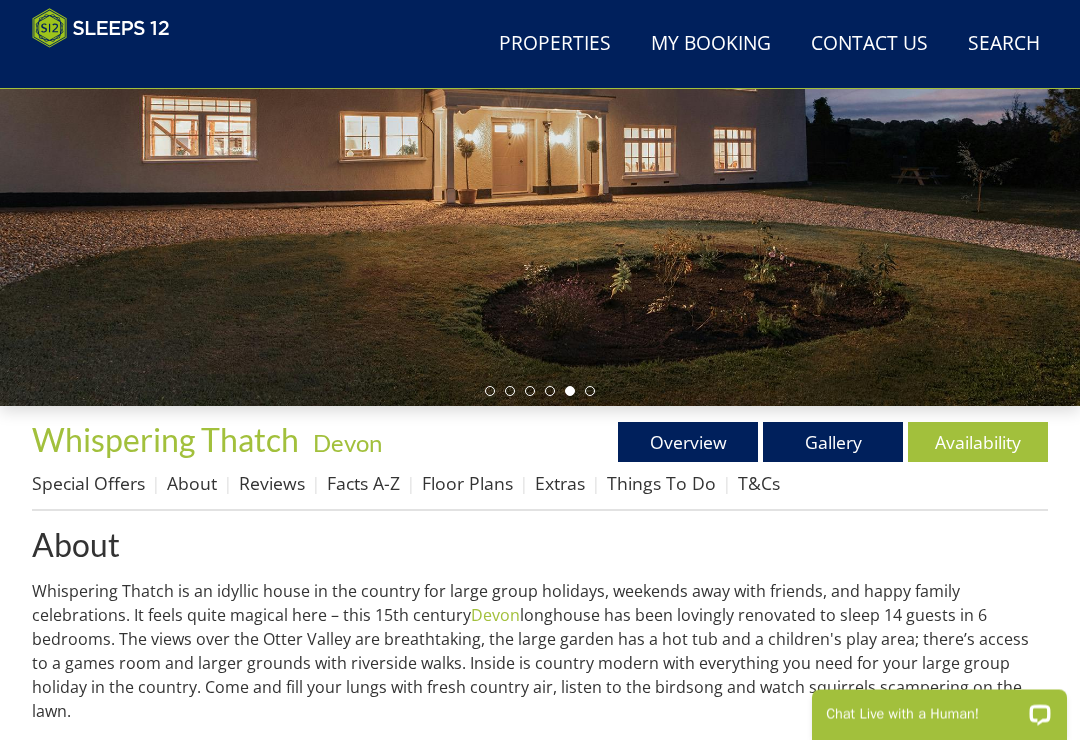 click on "Reviews" at bounding box center [272, 484] 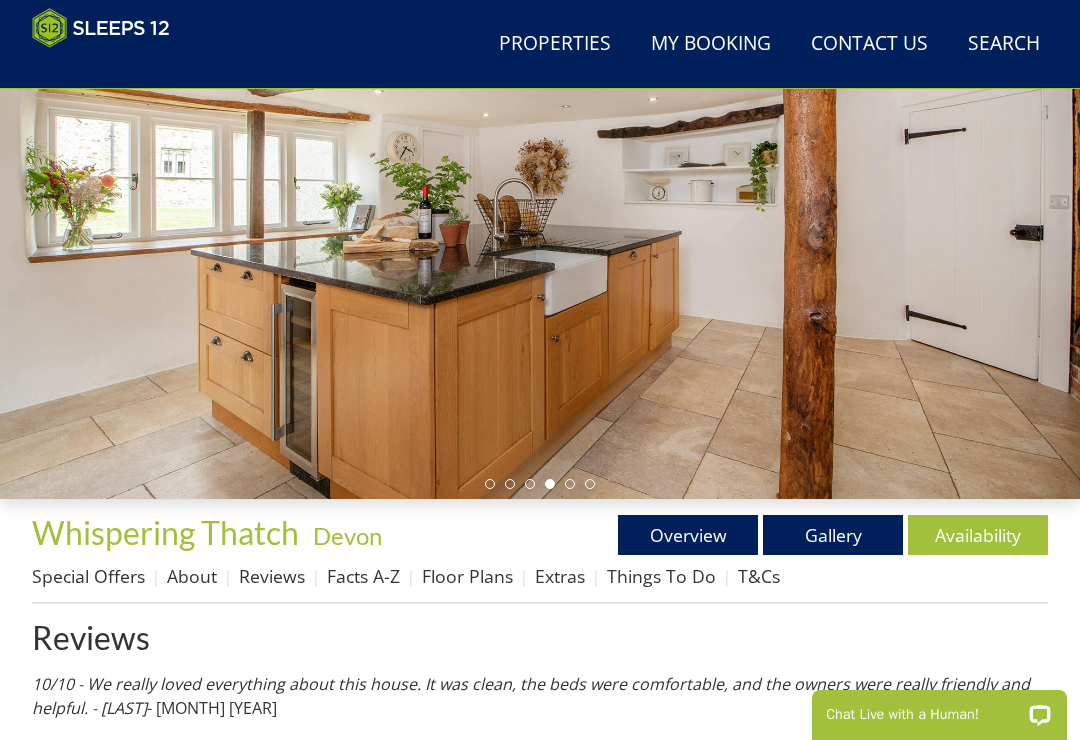 scroll, scrollTop: 324, scrollLeft: 0, axis: vertical 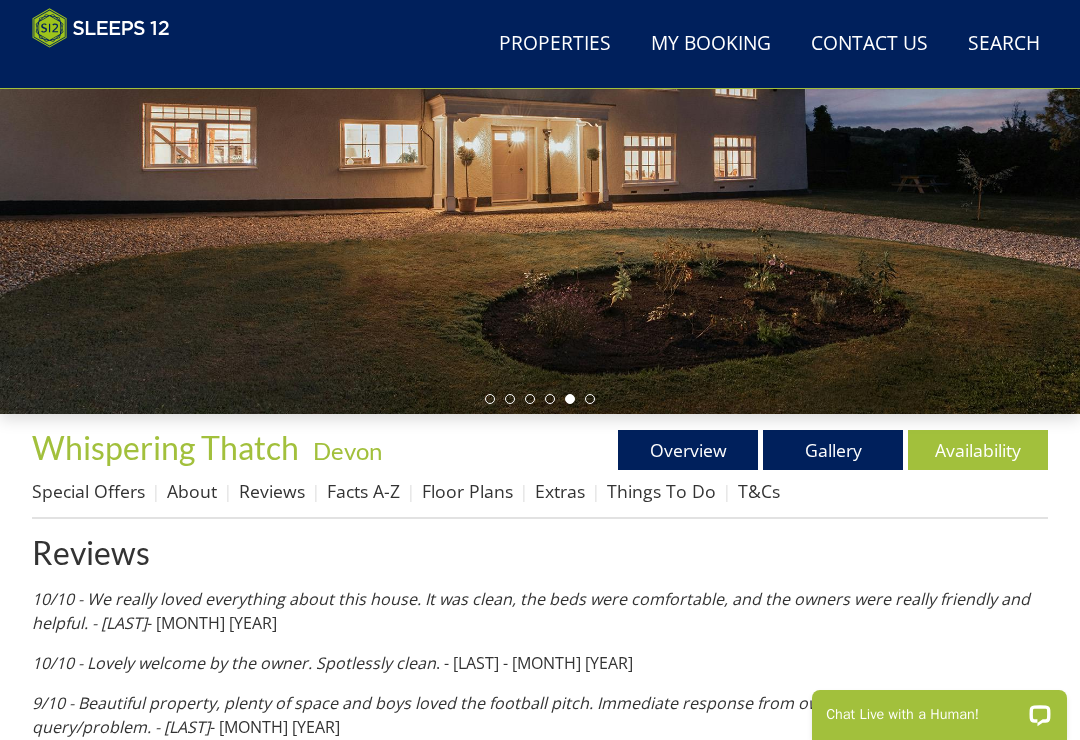 click on "Overview" at bounding box center [688, 450] 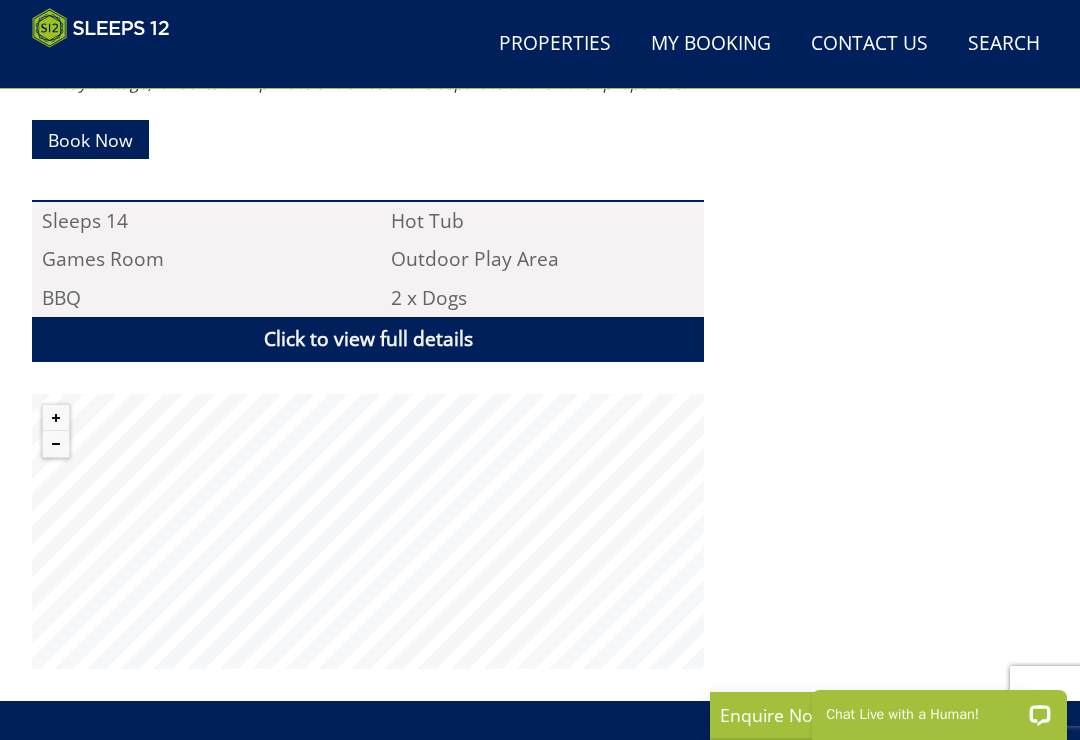 scroll, scrollTop: 1177, scrollLeft: 0, axis: vertical 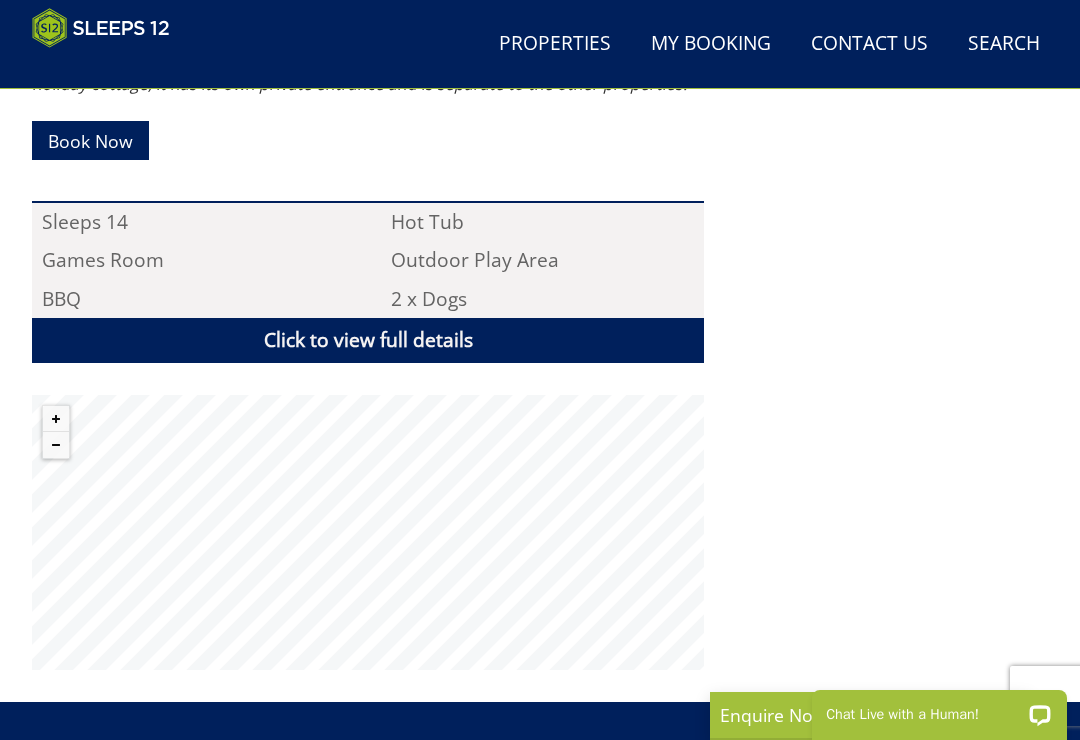 click on "Click to view full details" at bounding box center [368, 340] 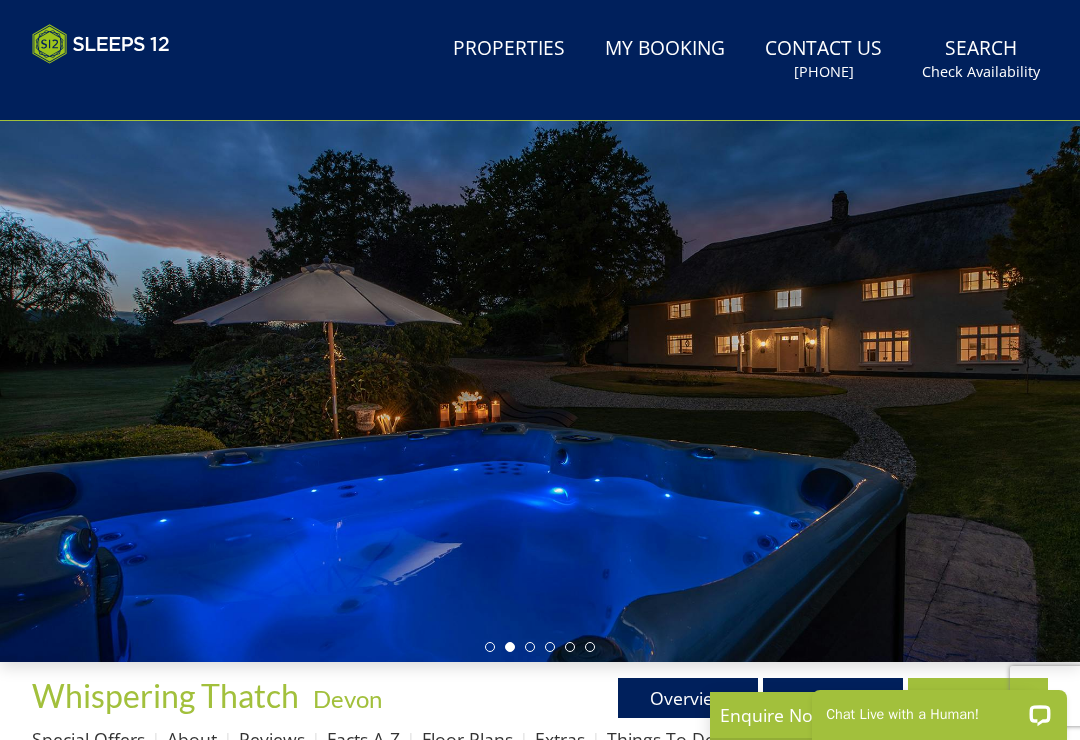 scroll, scrollTop: 0, scrollLeft: 0, axis: both 